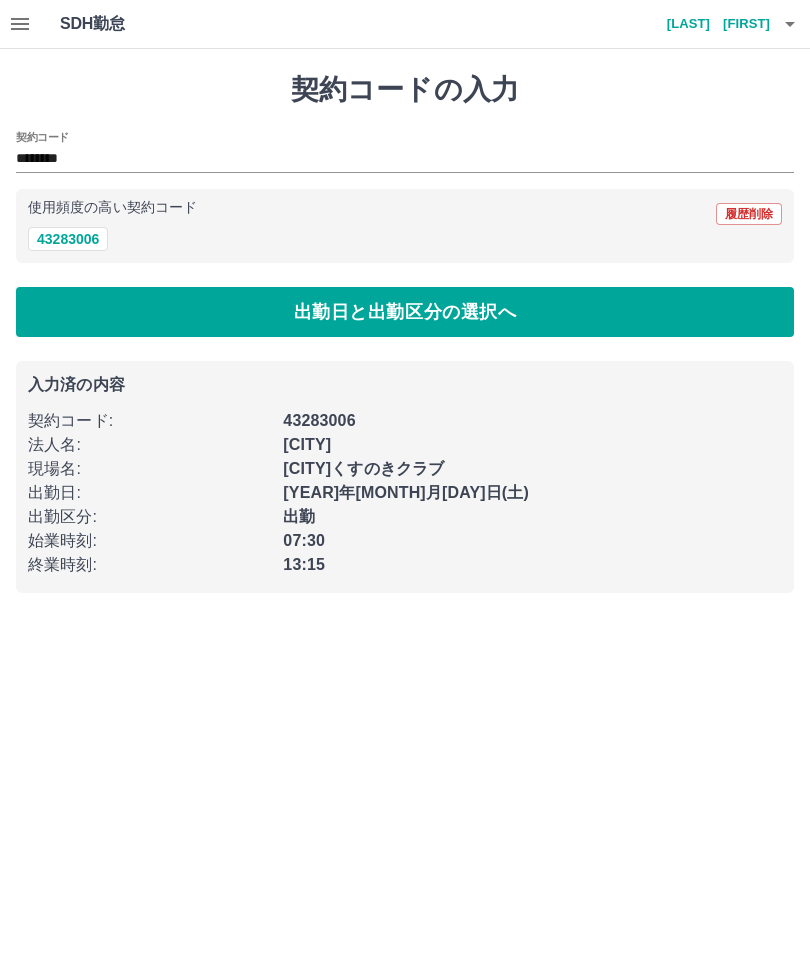scroll, scrollTop: 0, scrollLeft: 0, axis: both 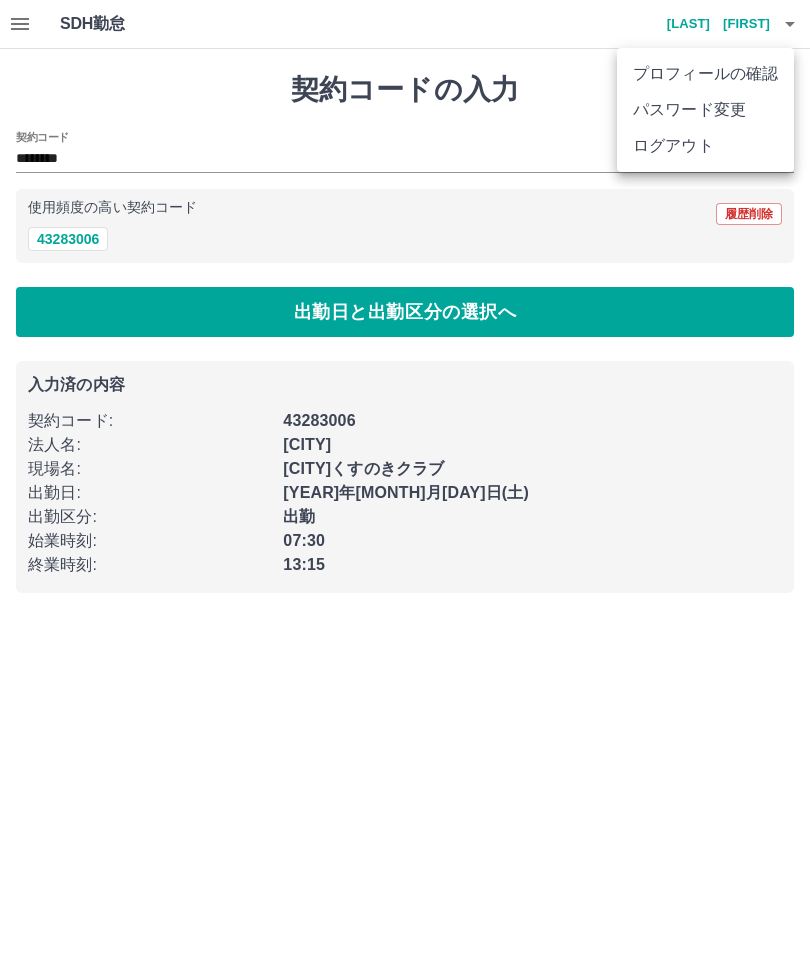 click on "ログアウト" at bounding box center (705, 146) 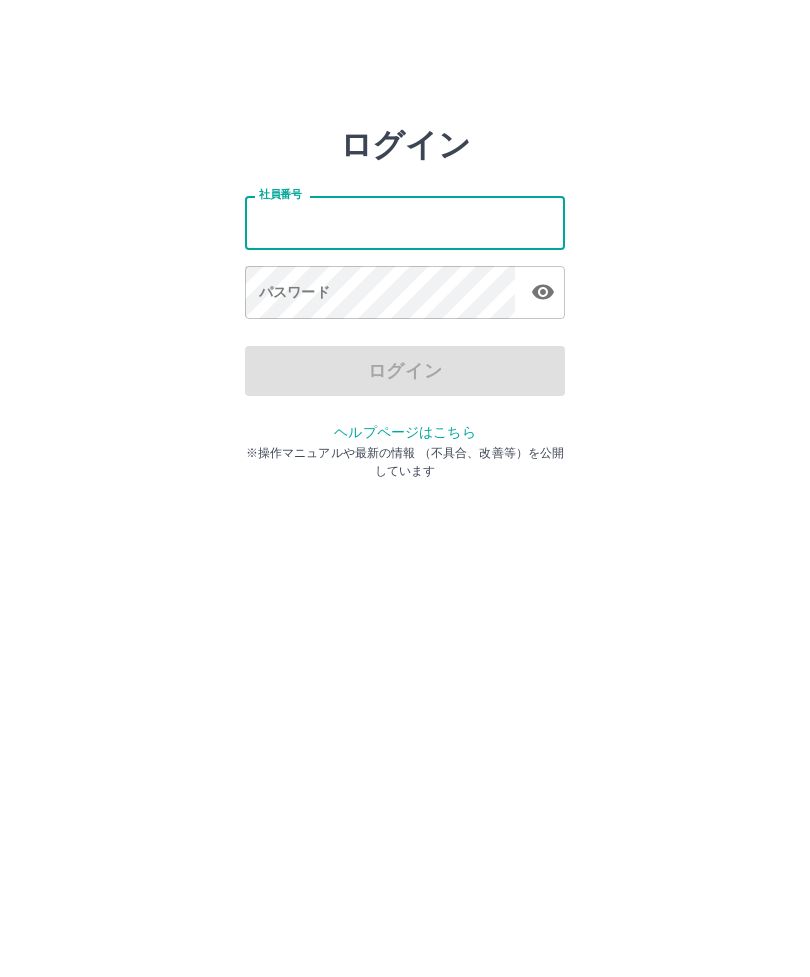 scroll, scrollTop: 0, scrollLeft: 0, axis: both 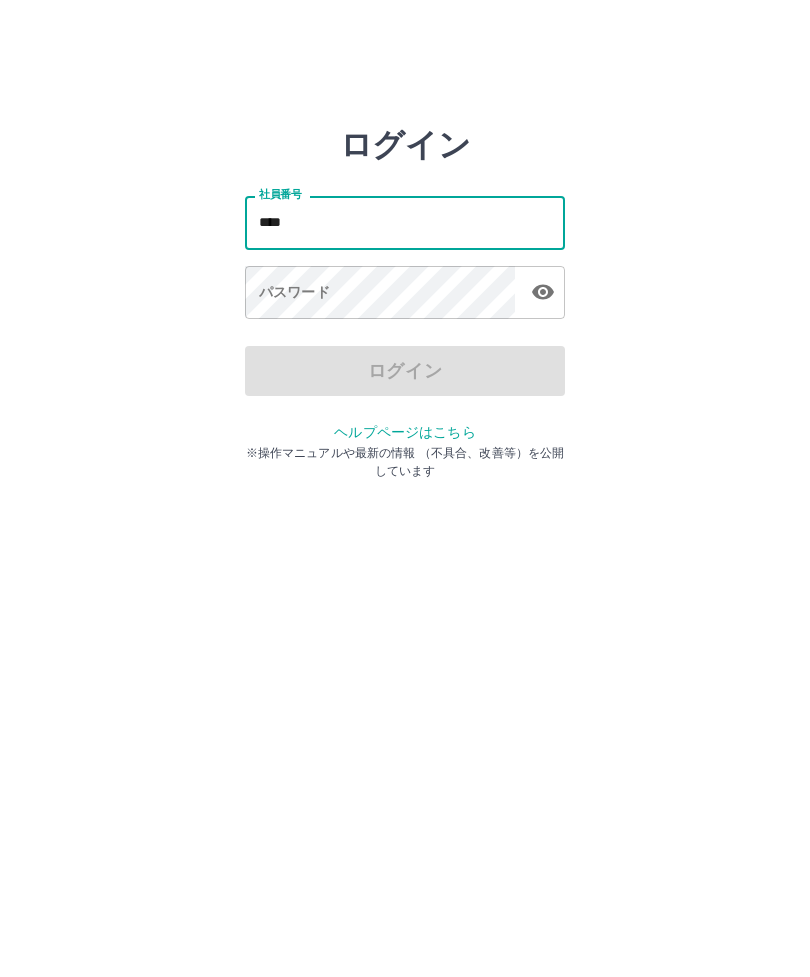 click on "ログイン 社員番号 **** 社員番号 パスワード パスワード ログイン ヘルプページはこちら ※操作マニュアルや最新の情報 （不具合、改善等）を公開しています" at bounding box center [405, 223] 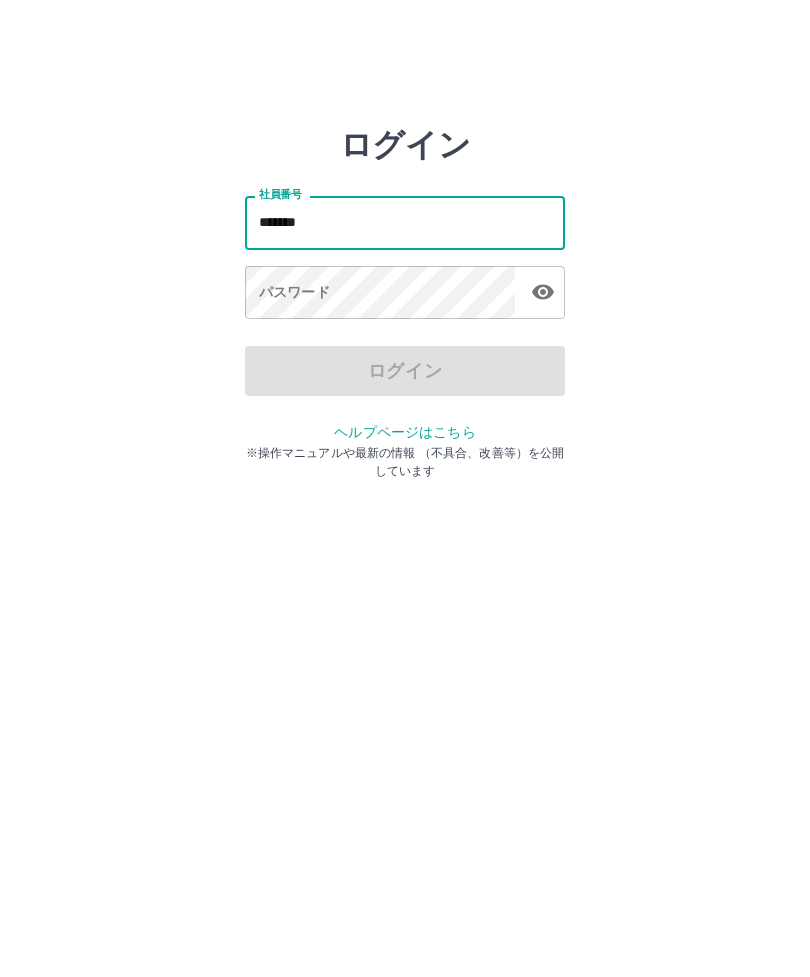 type on "*******" 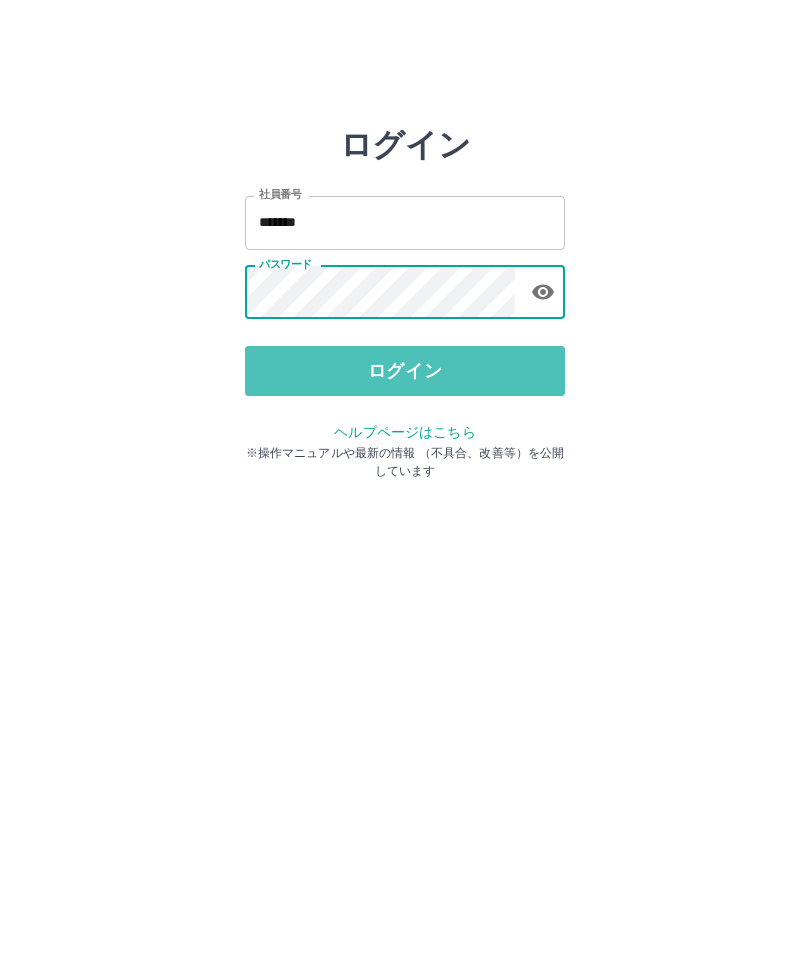 click on "ログイン" at bounding box center [405, 371] 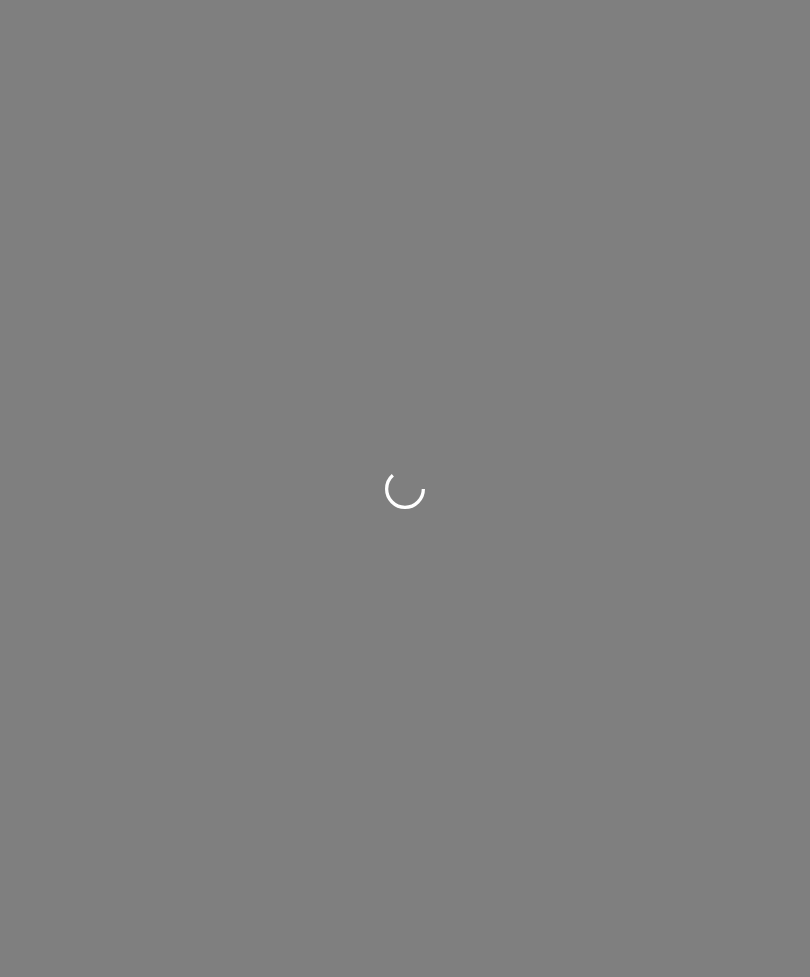 scroll, scrollTop: 0, scrollLeft: 0, axis: both 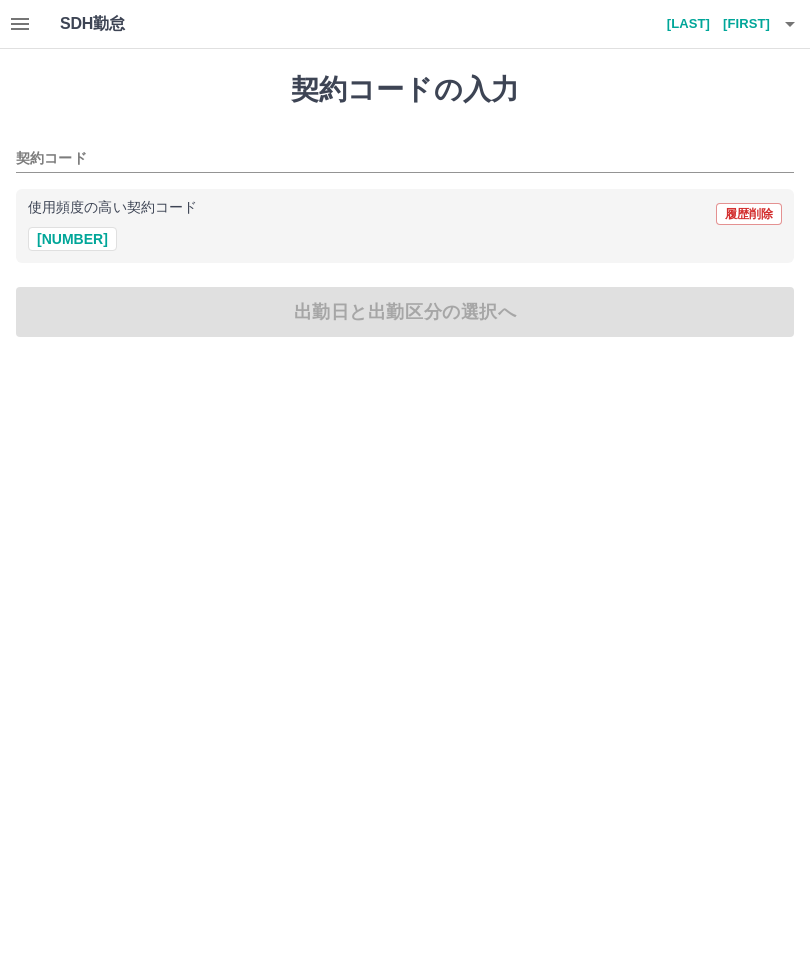 click on "43283006" at bounding box center [72, 239] 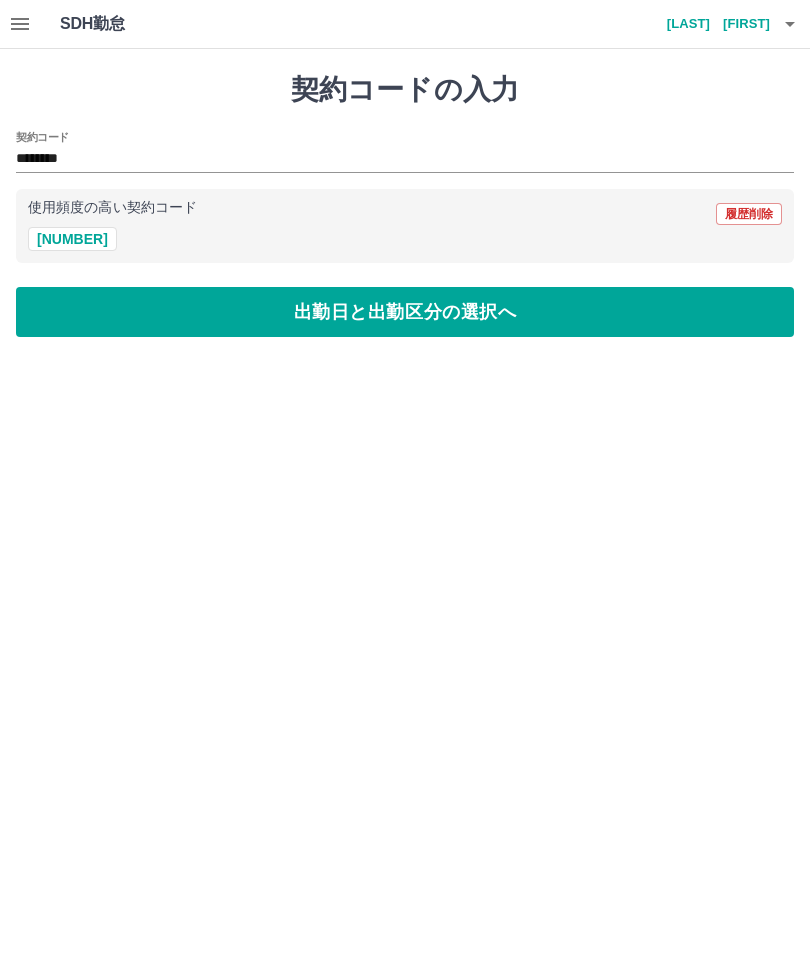 type on "********" 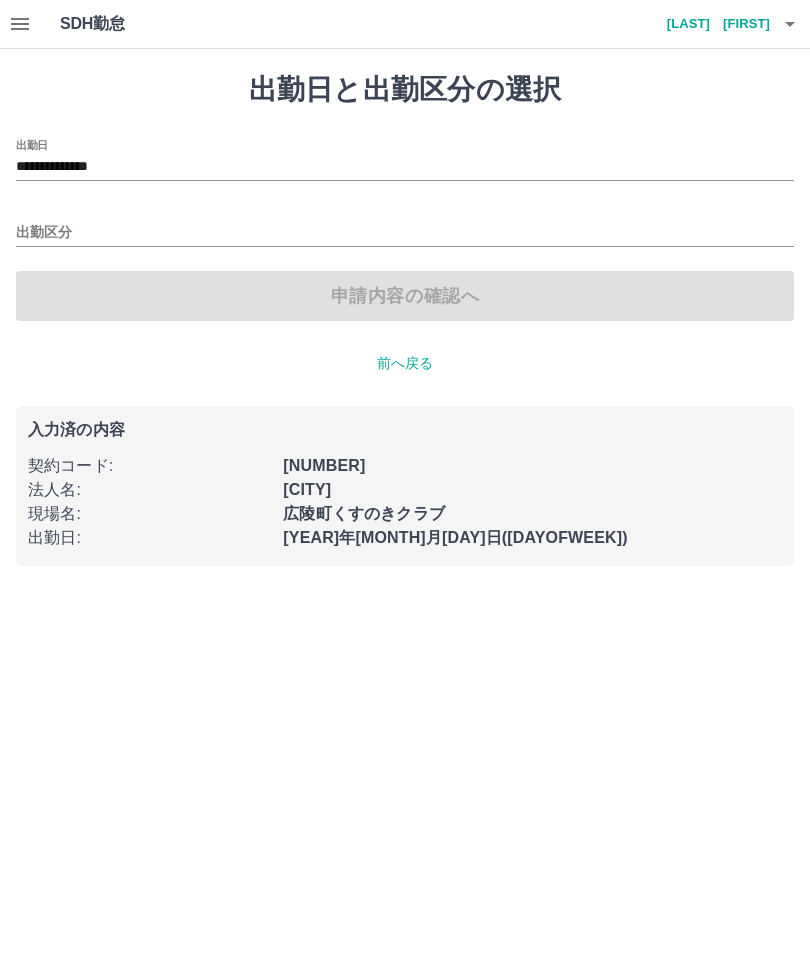 click on "出勤区分" at bounding box center (405, 233) 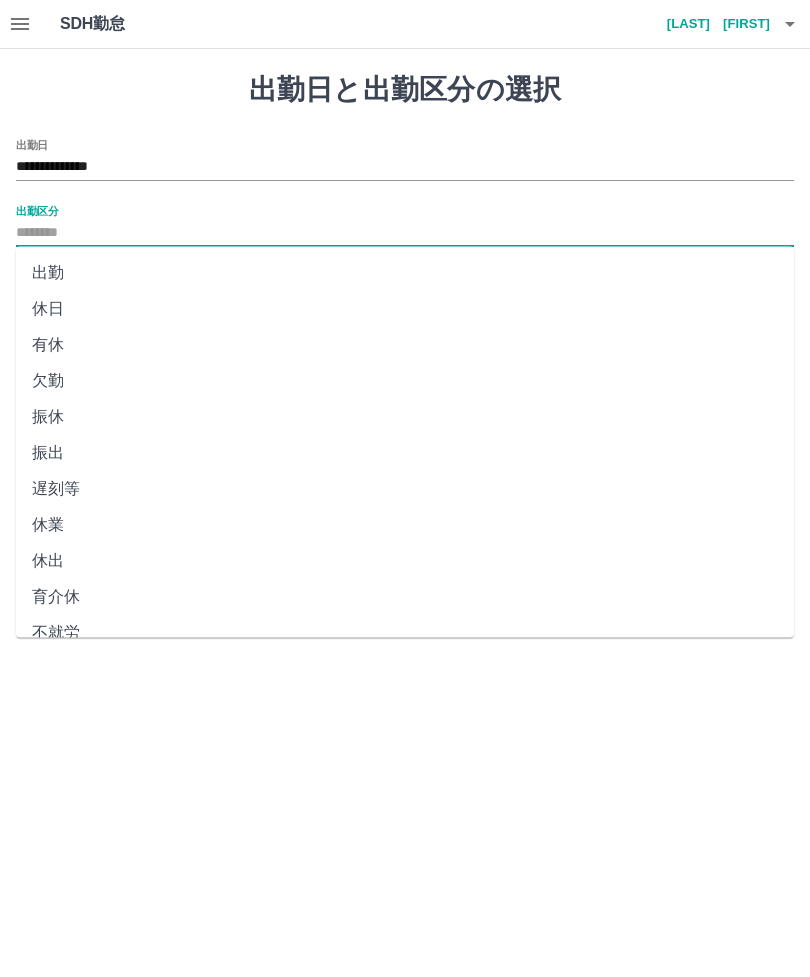 click on "出勤" at bounding box center (405, 273) 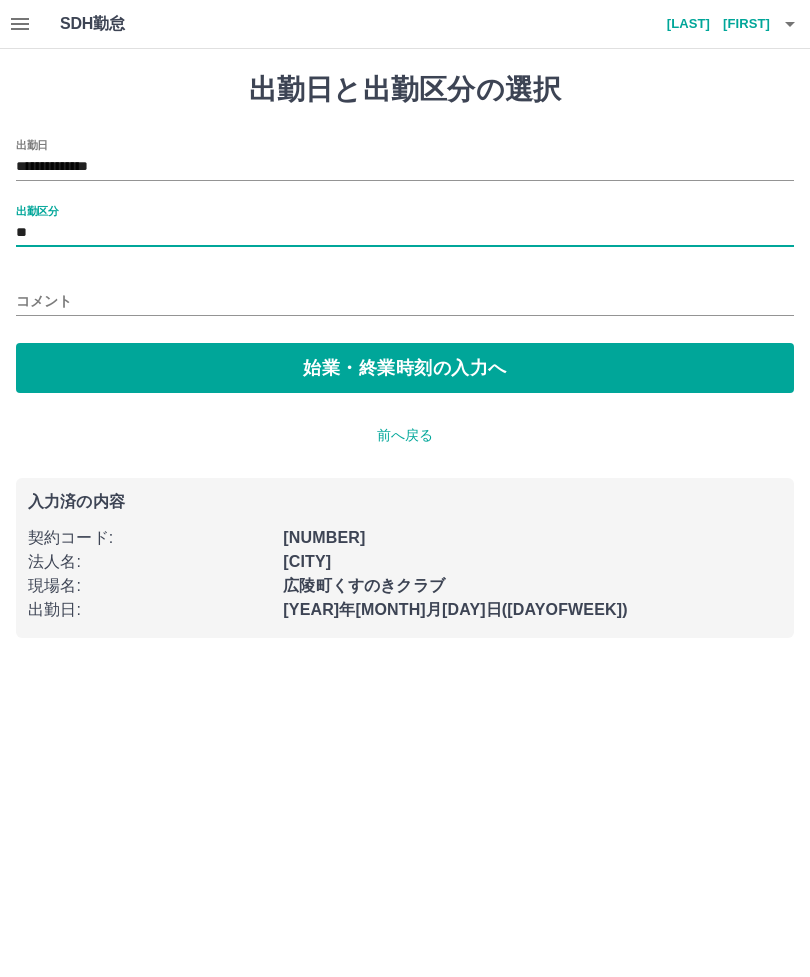 click on "始業・終業時刻の入力へ" at bounding box center (405, 368) 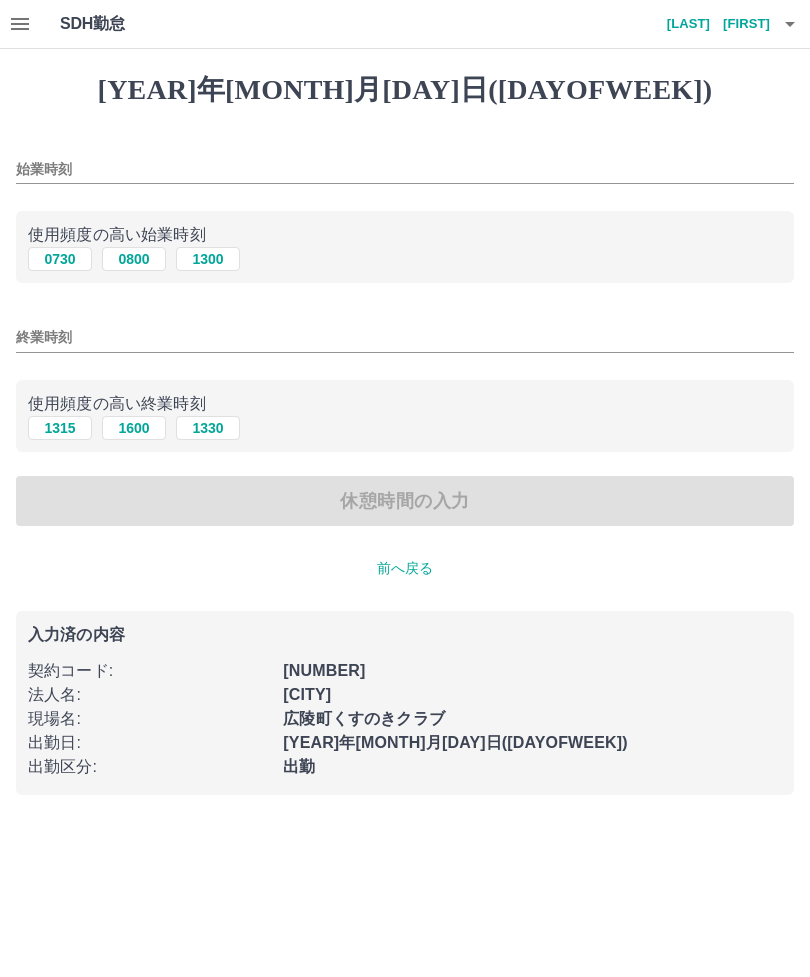 click on "43283006" at bounding box center (526, 665) 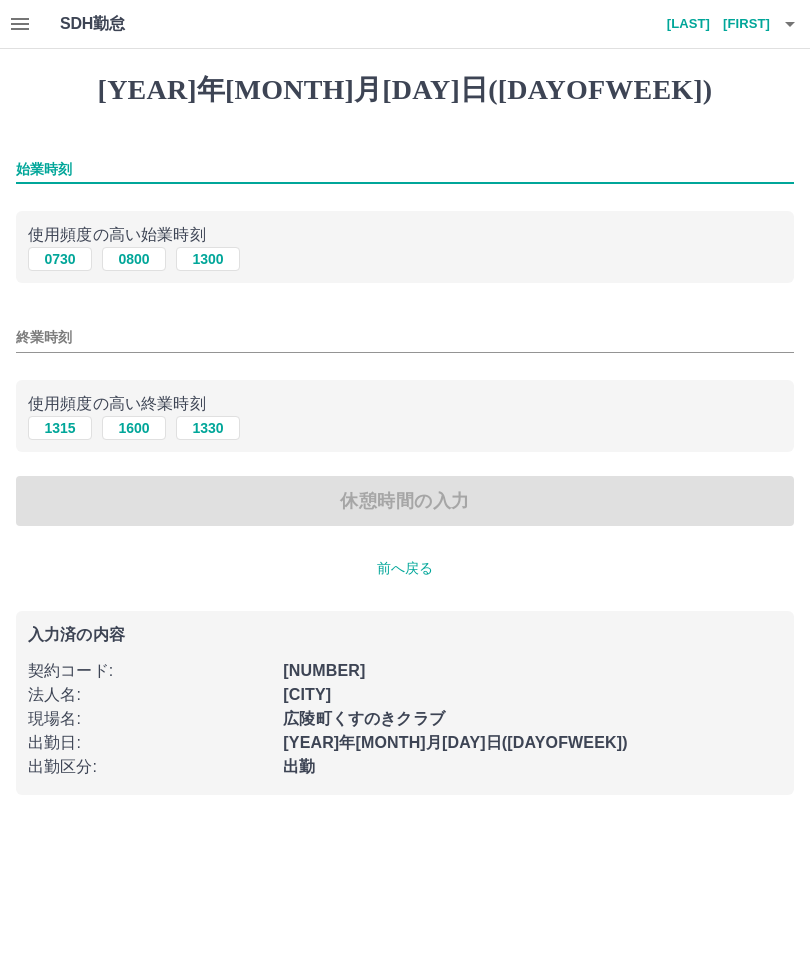 click on "始業時刻" at bounding box center (405, 169) 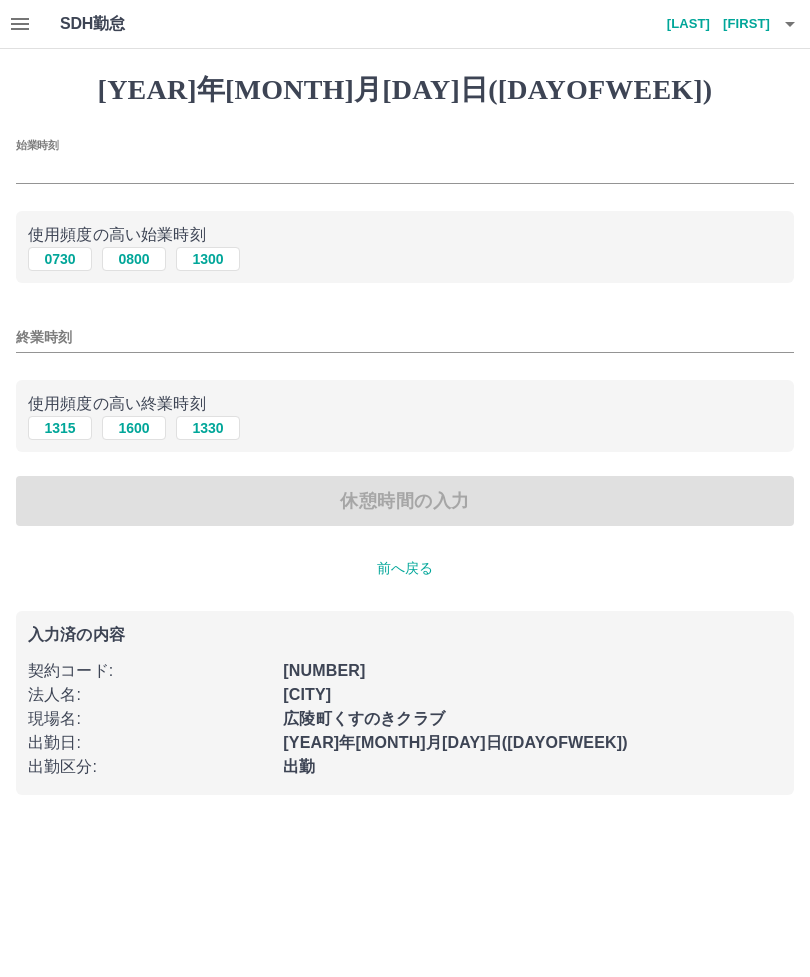 type on "****" 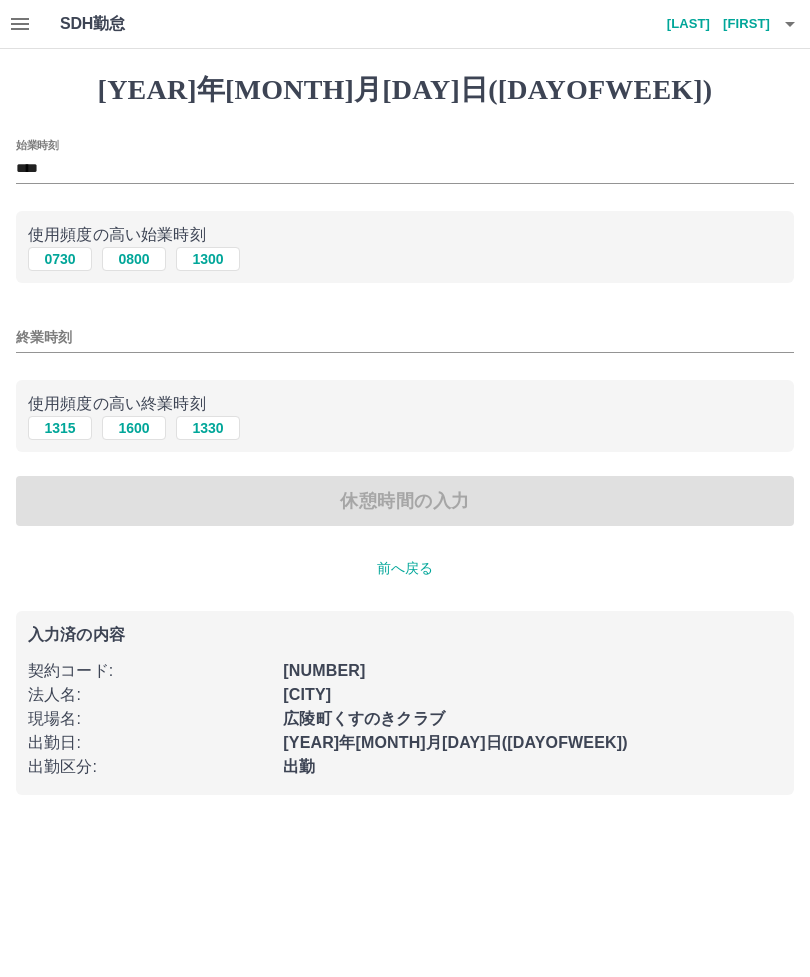 click on "終業時刻" at bounding box center (405, 337) 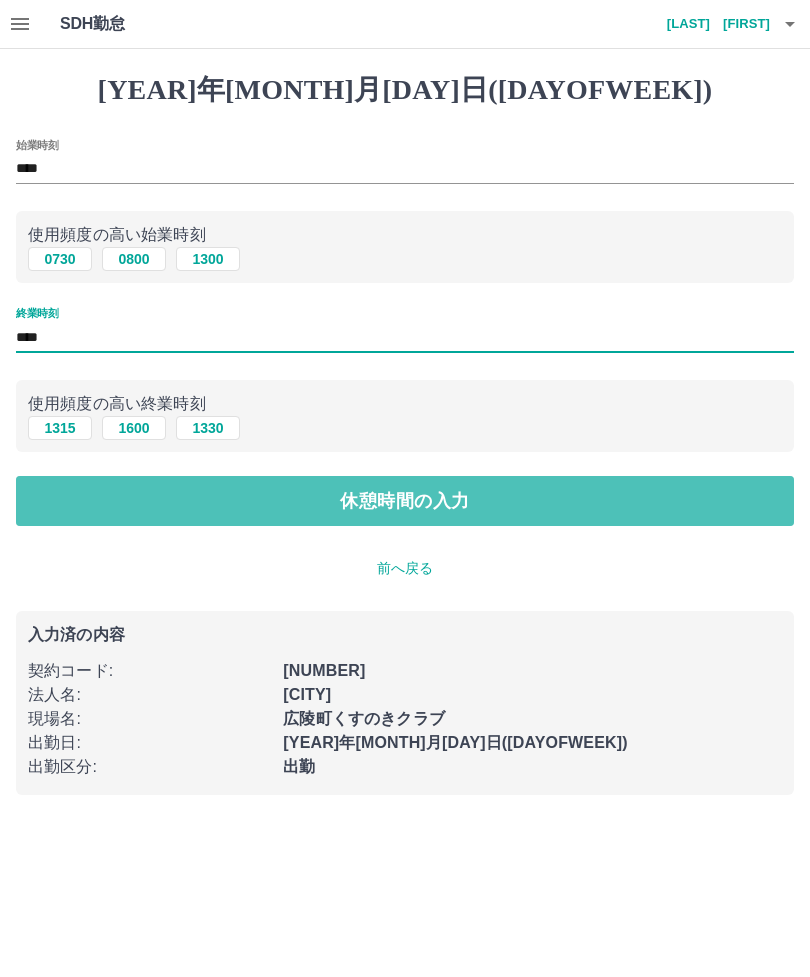 type on "****" 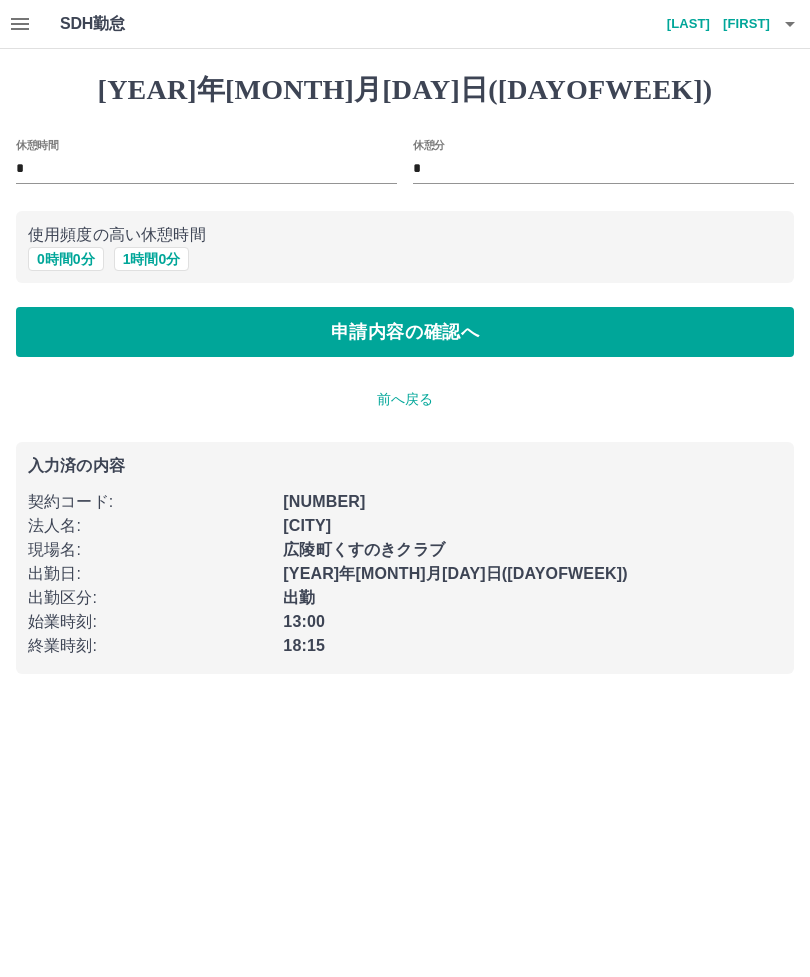 click on "申請内容の確認へ" at bounding box center [405, 332] 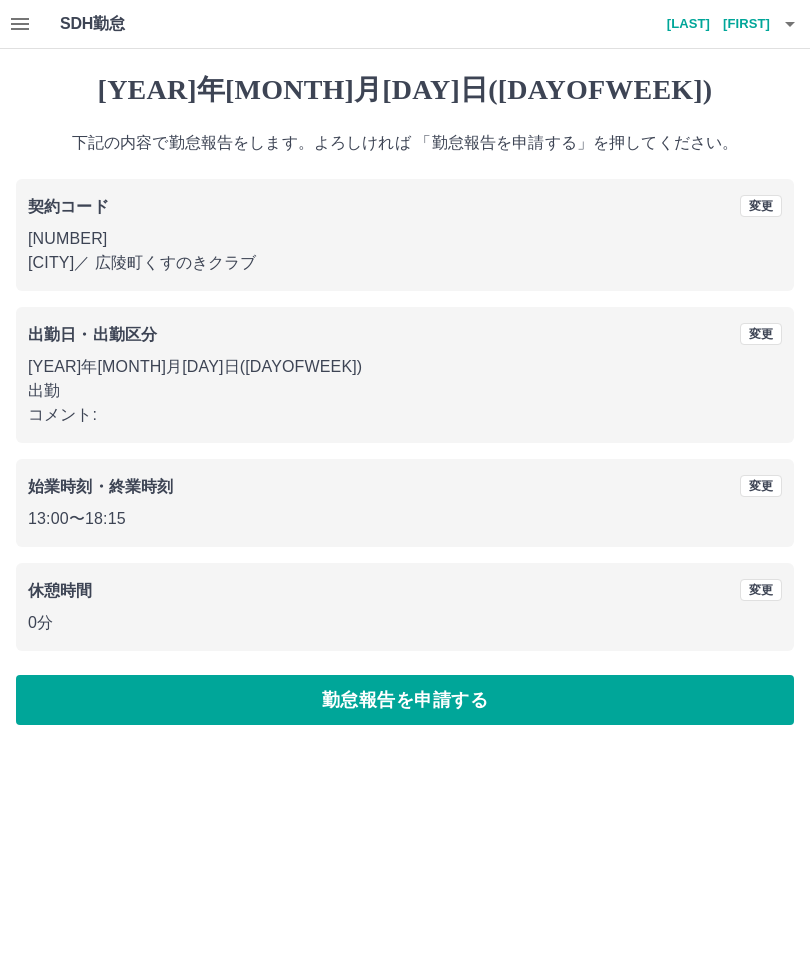 click on "勤怠報告を申請する" at bounding box center [405, 700] 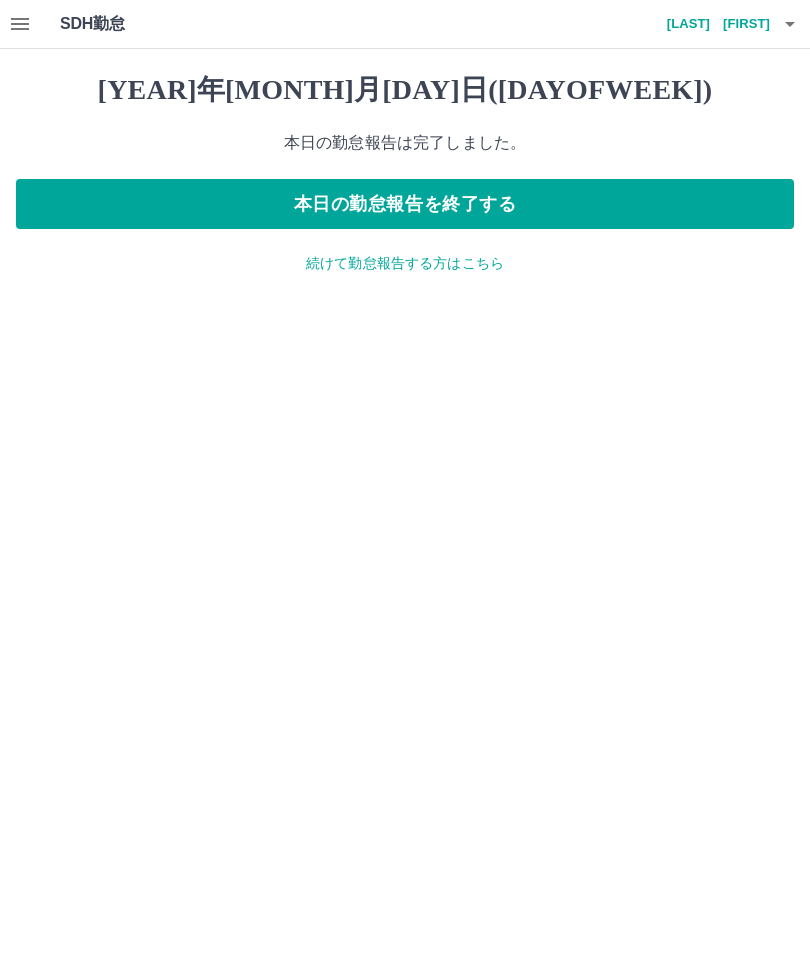 click on "本日の勤怠報告を終了する" at bounding box center (405, 204) 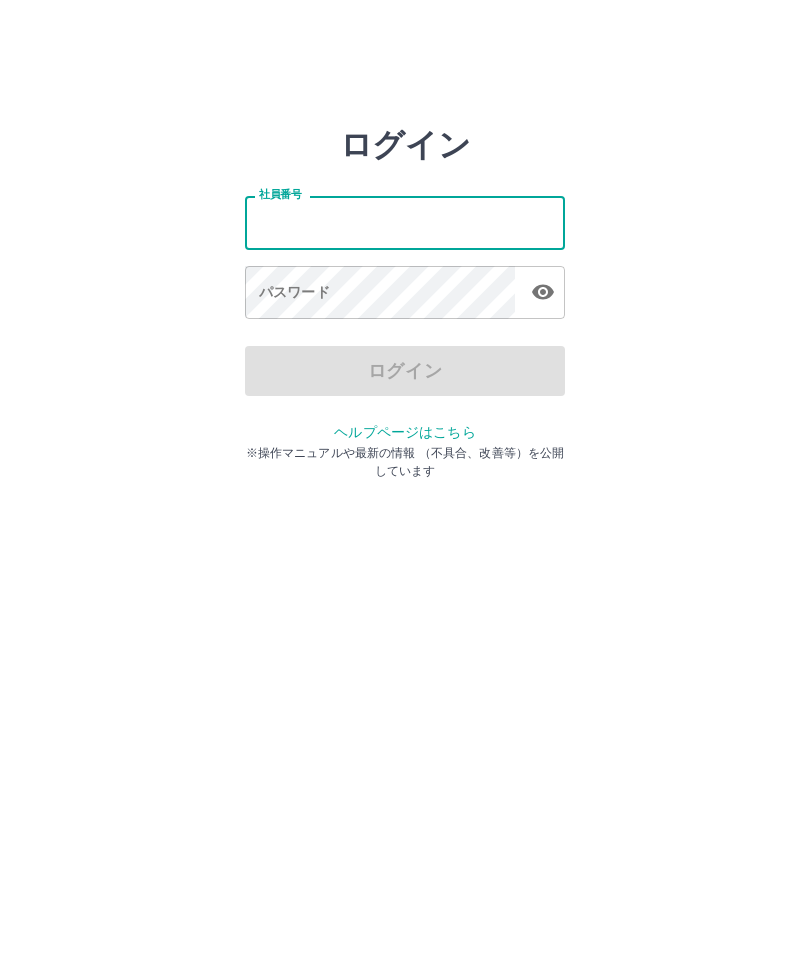 scroll, scrollTop: 0, scrollLeft: 0, axis: both 